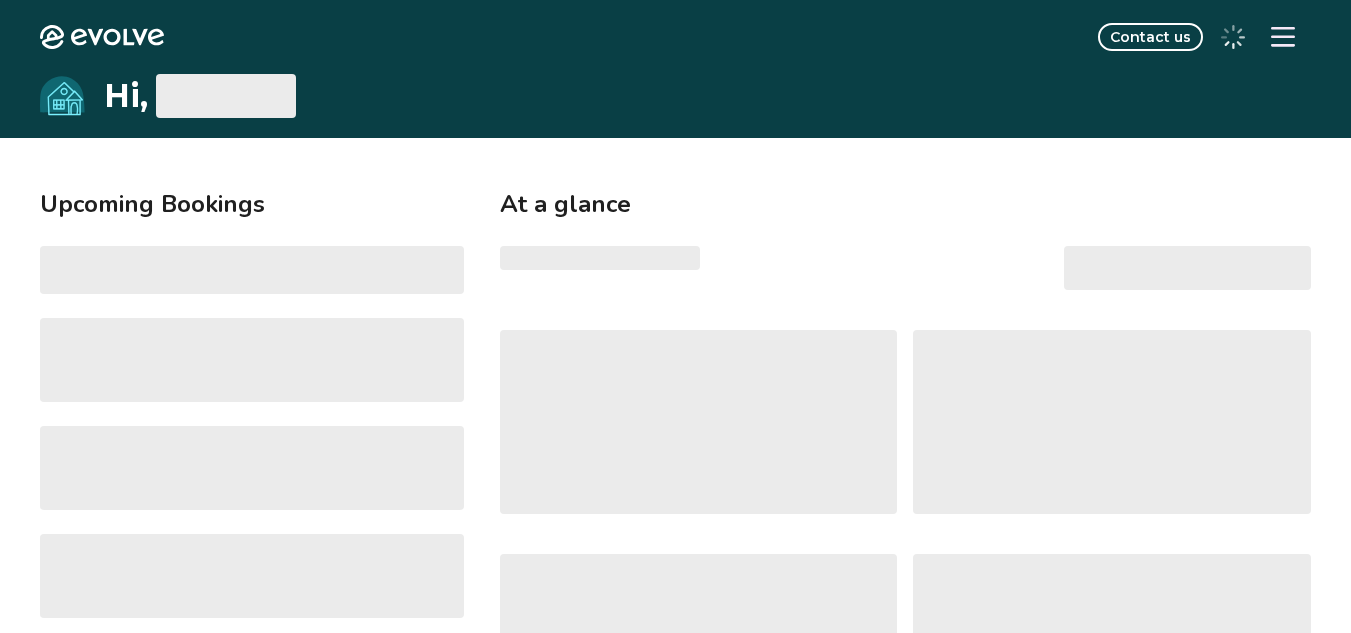 scroll, scrollTop: 0, scrollLeft: 0, axis: both 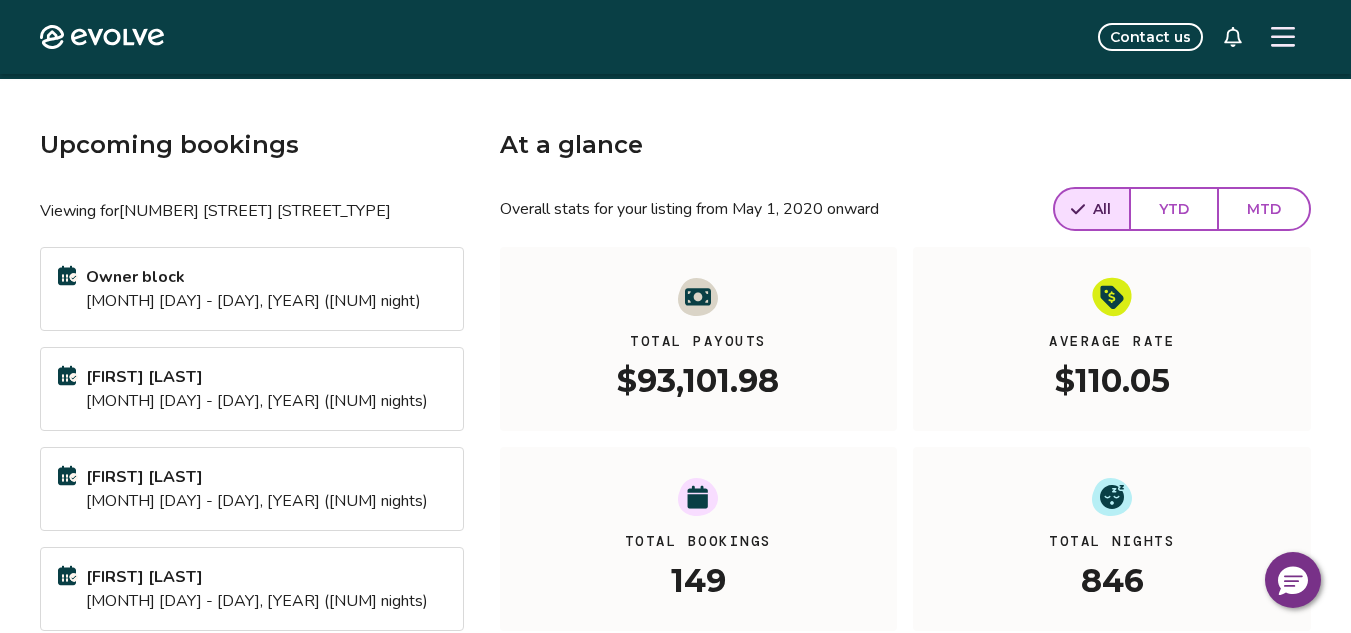 click 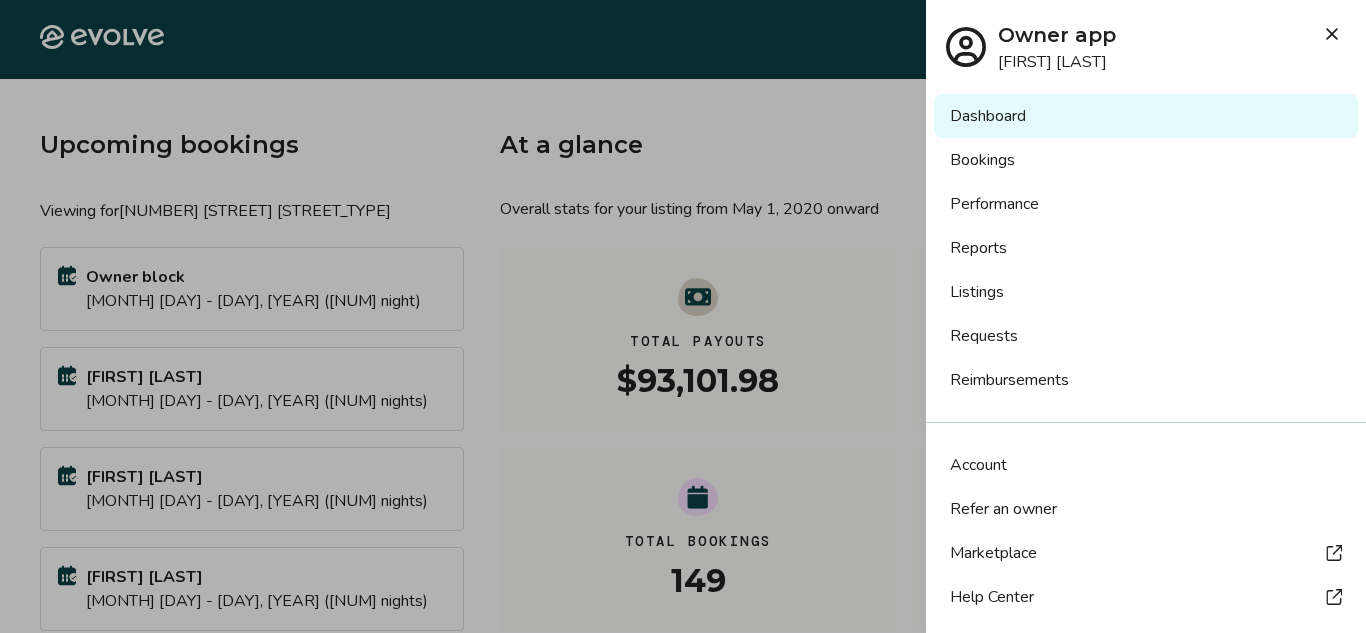 type 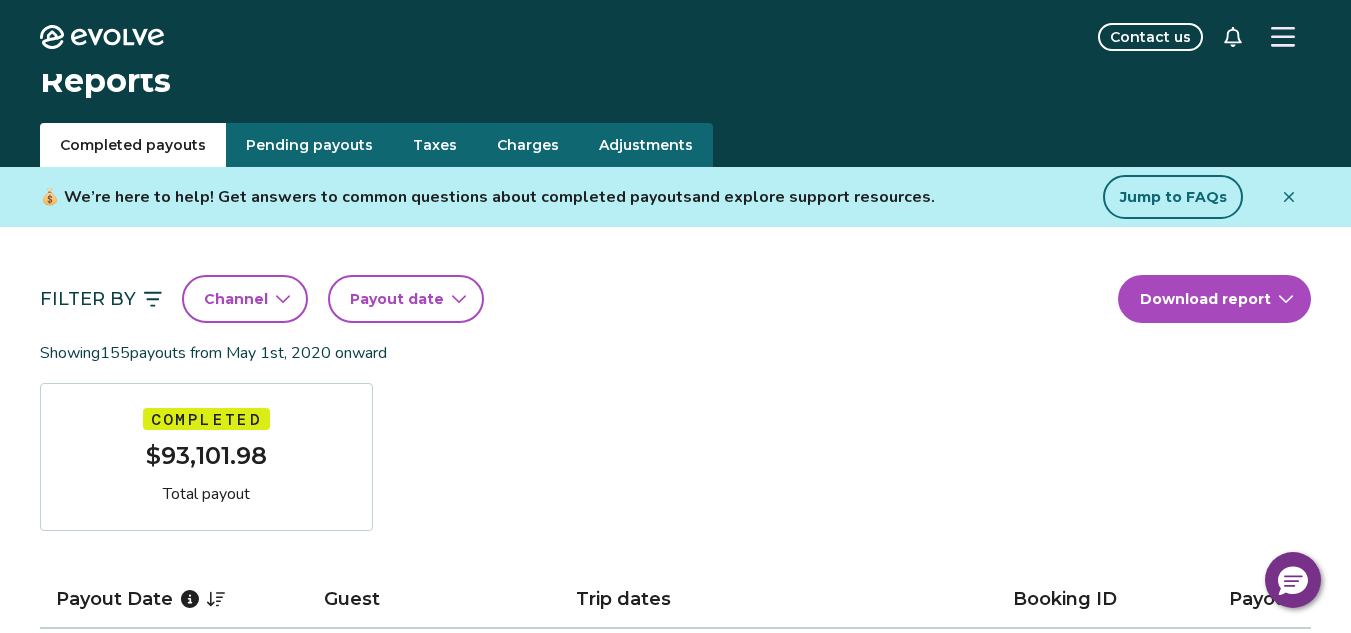 scroll, scrollTop: 0, scrollLeft: 0, axis: both 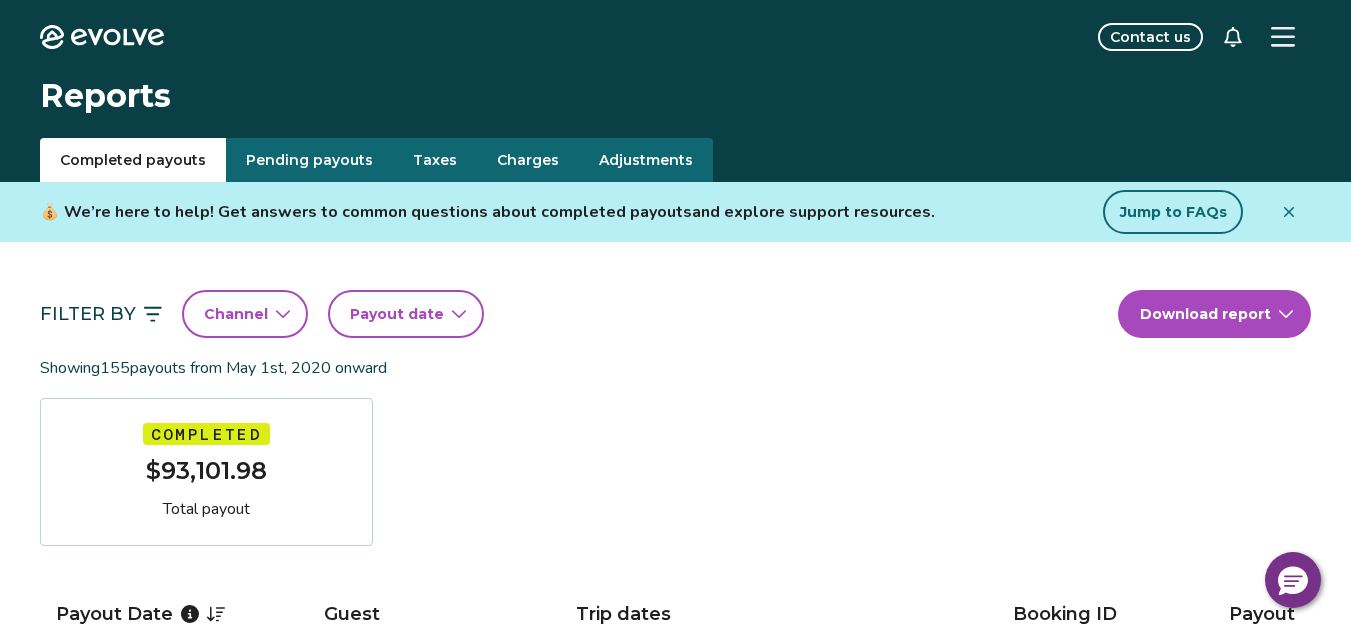 click on "Taxes" at bounding box center [435, 160] 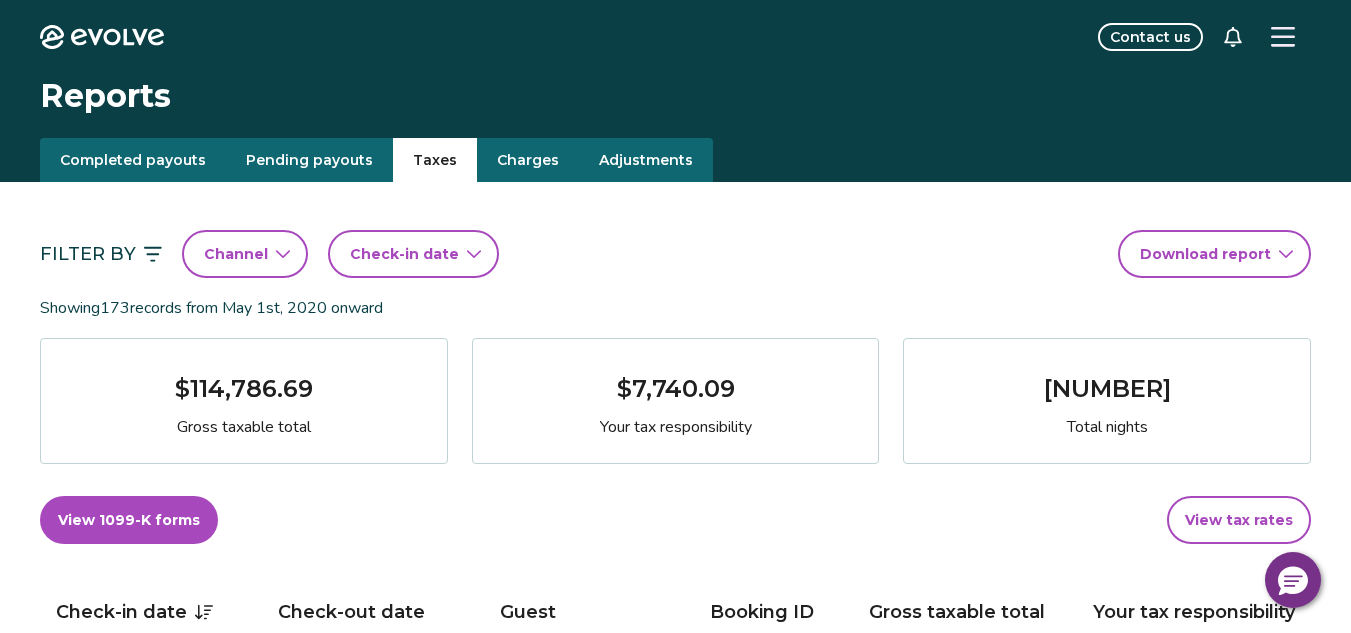 click on "Check-in date" at bounding box center [404, 254] 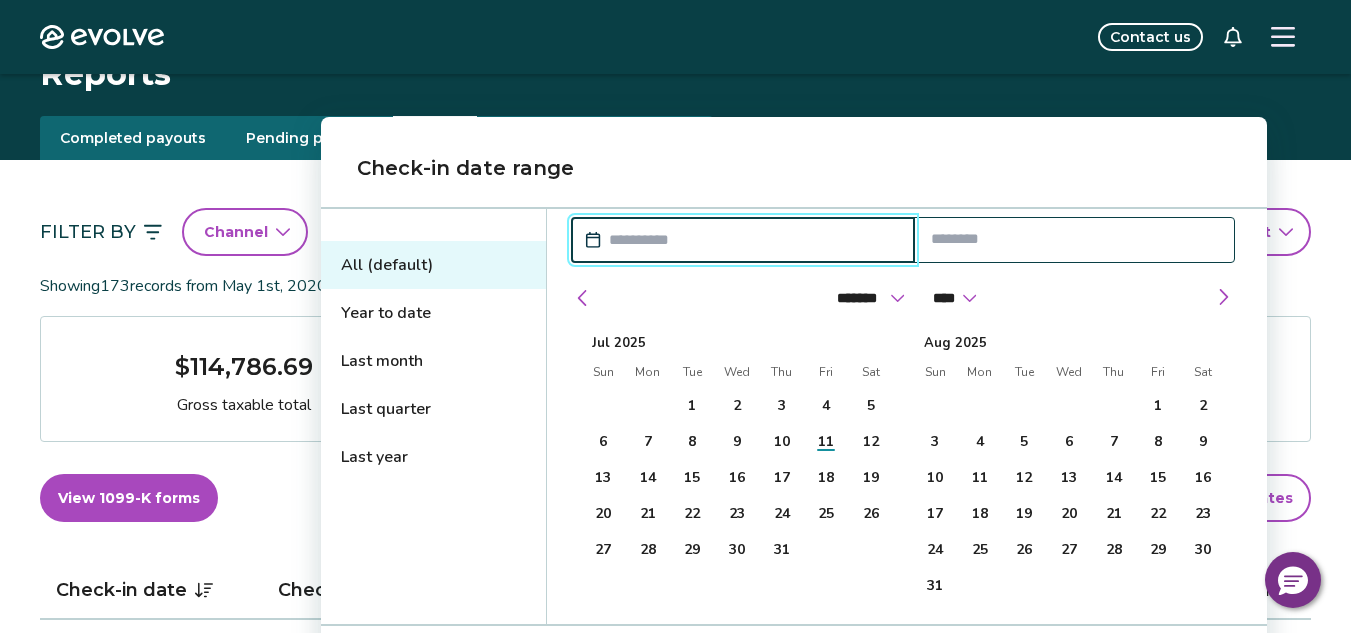 scroll, scrollTop: 176, scrollLeft: 0, axis: vertical 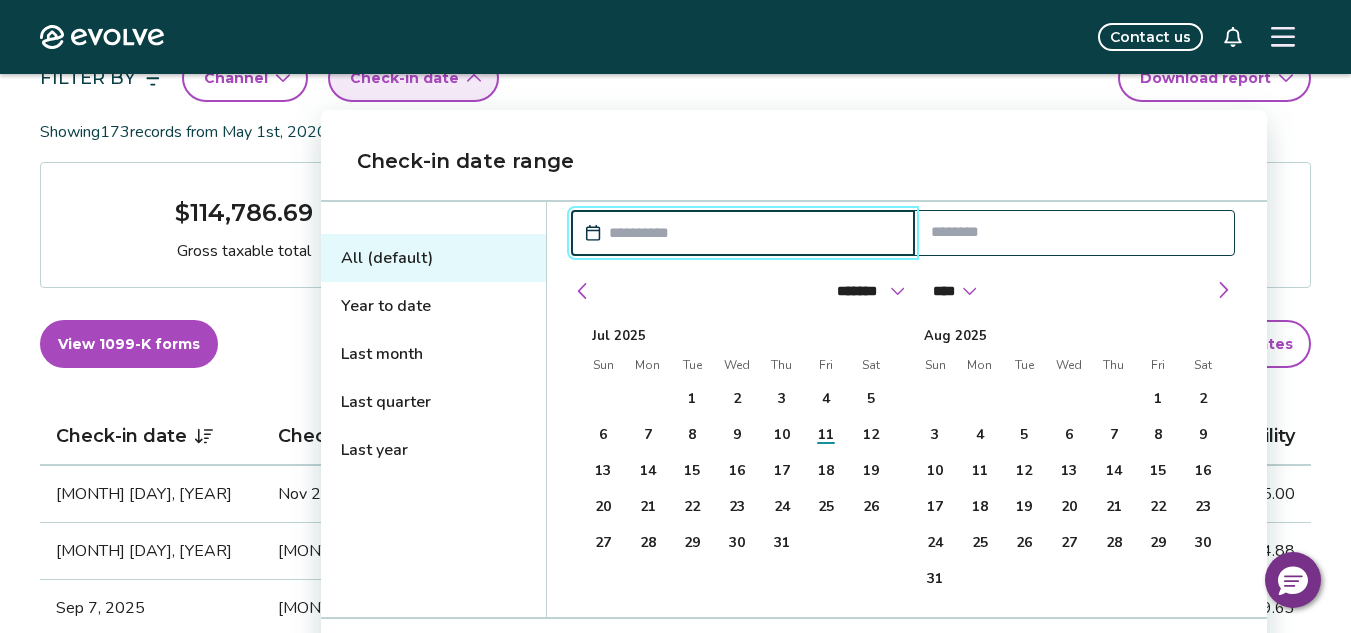 click on "1" at bounding box center [692, 399] 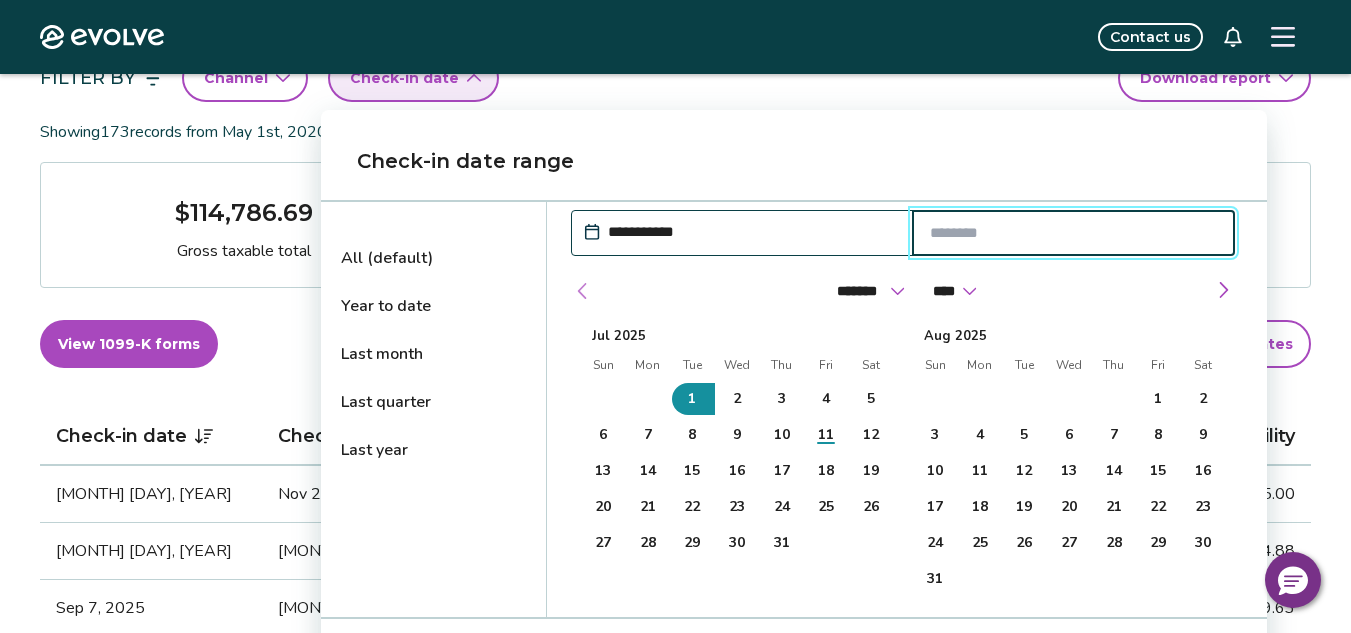 click at bounding box center [583, 291] 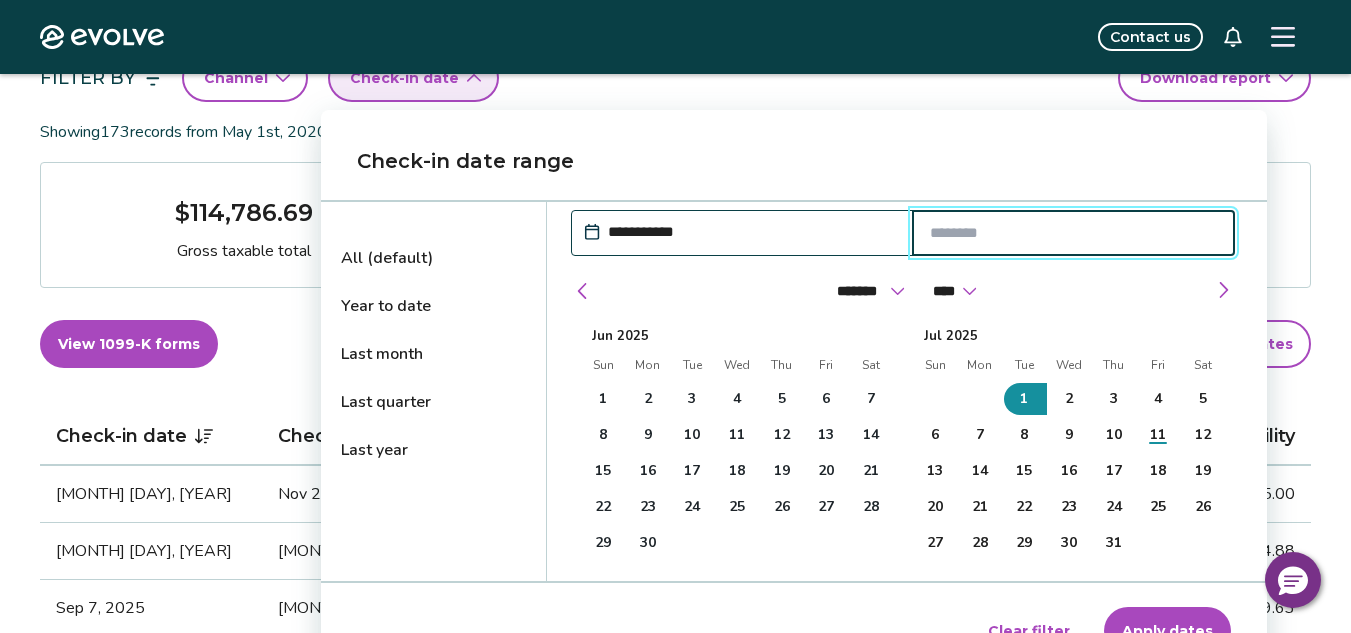 click on "1" at bounding box center [603, 399] 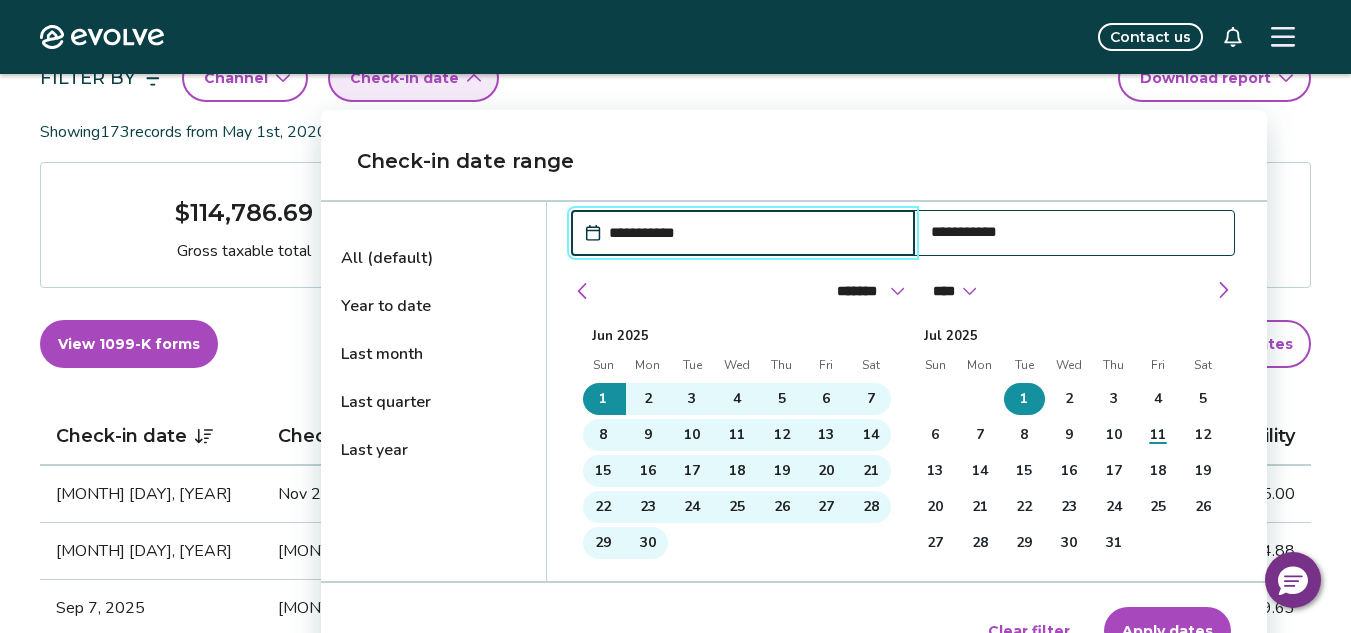 click on "30" at bounding box center (648, 543) 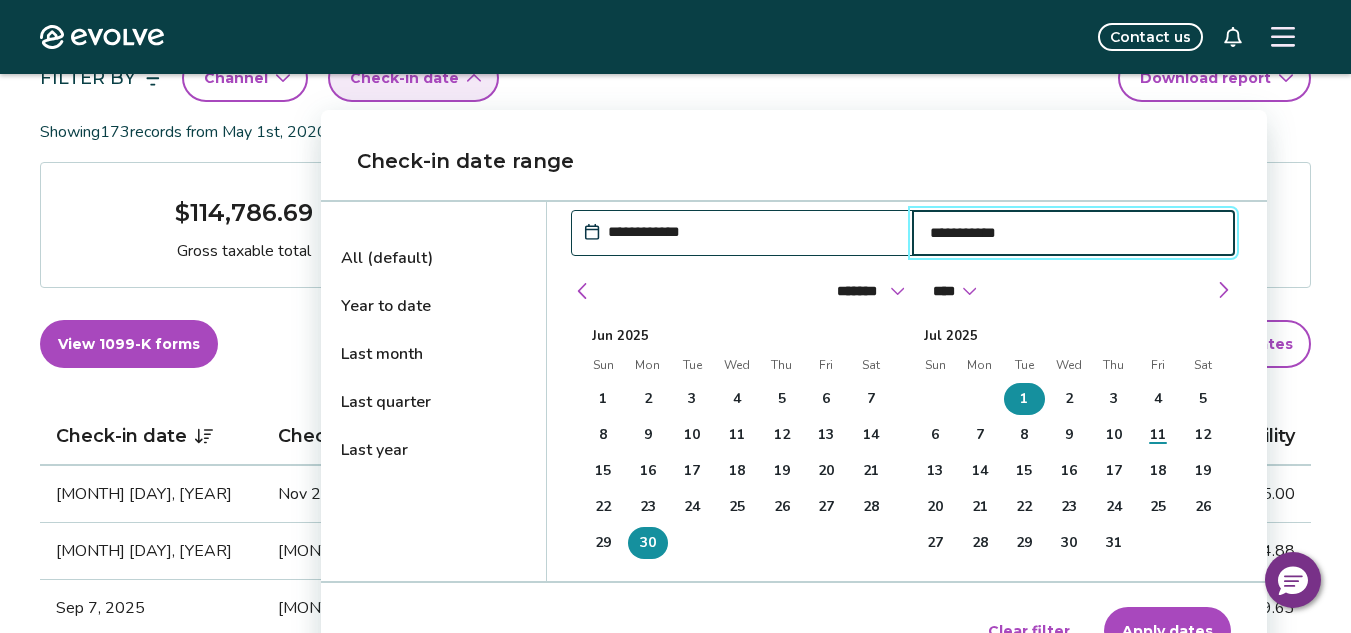 click on "**********" at bounding box center (752, 232) 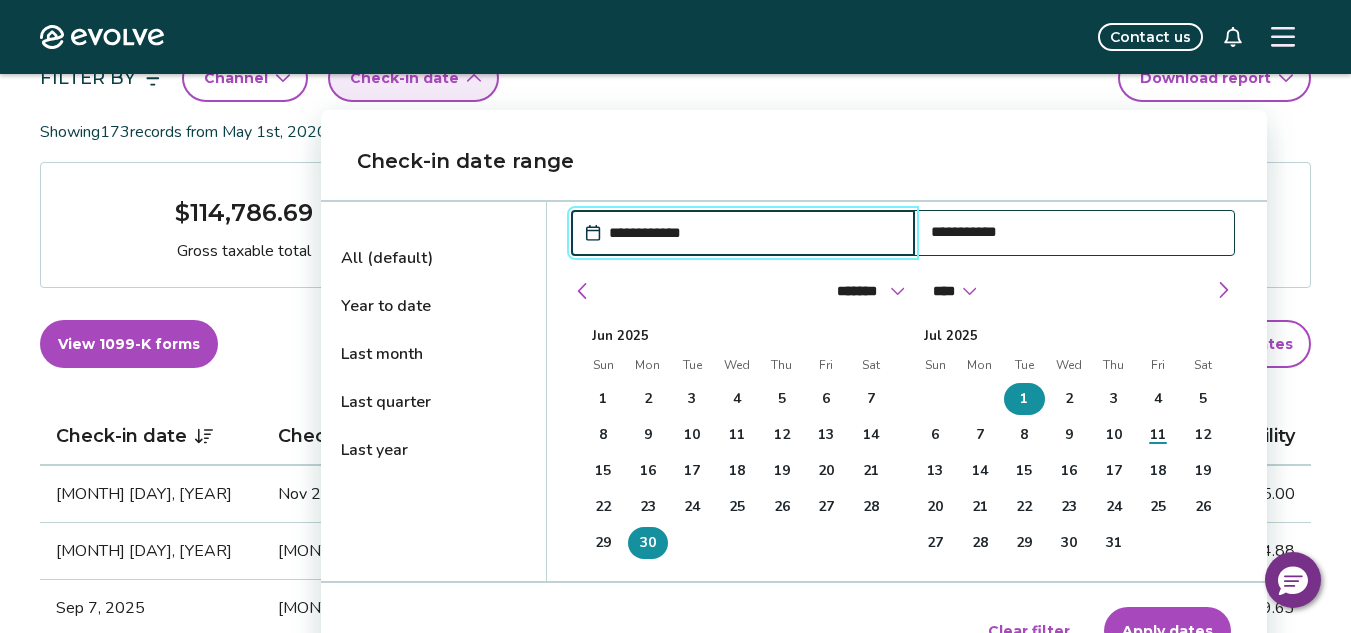 click on "1" at bounding box center [603, 399] 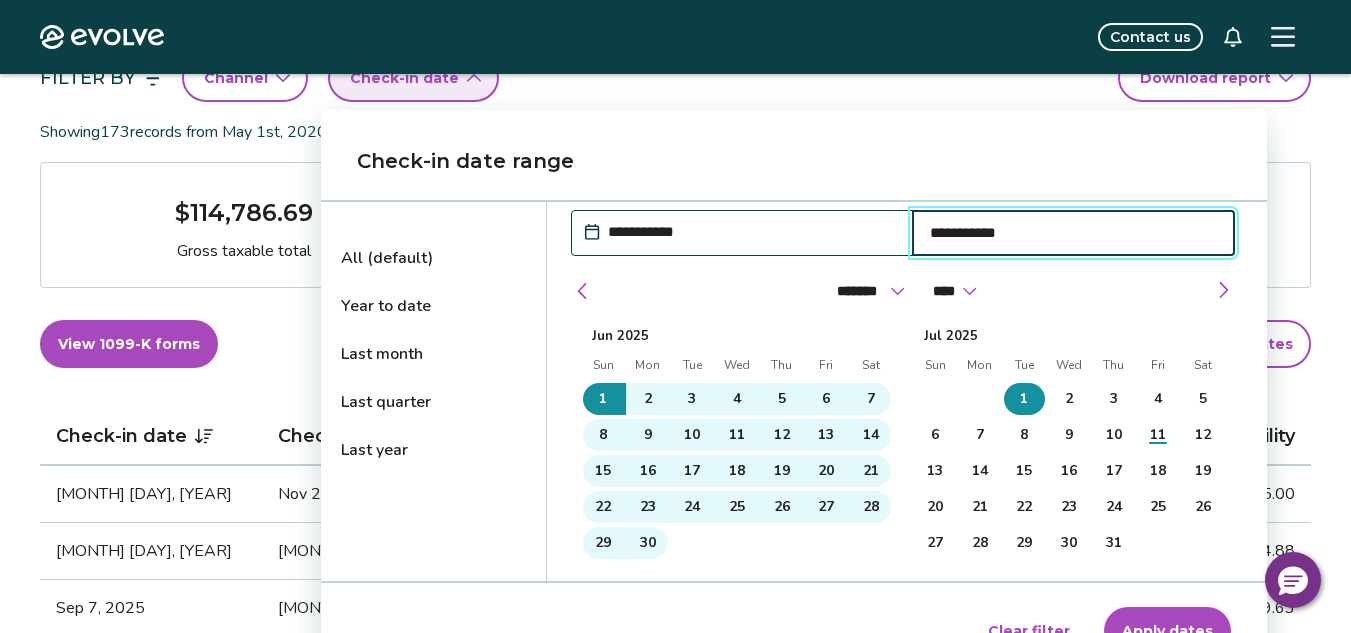 click on "30" at bounding box center [648, 543] 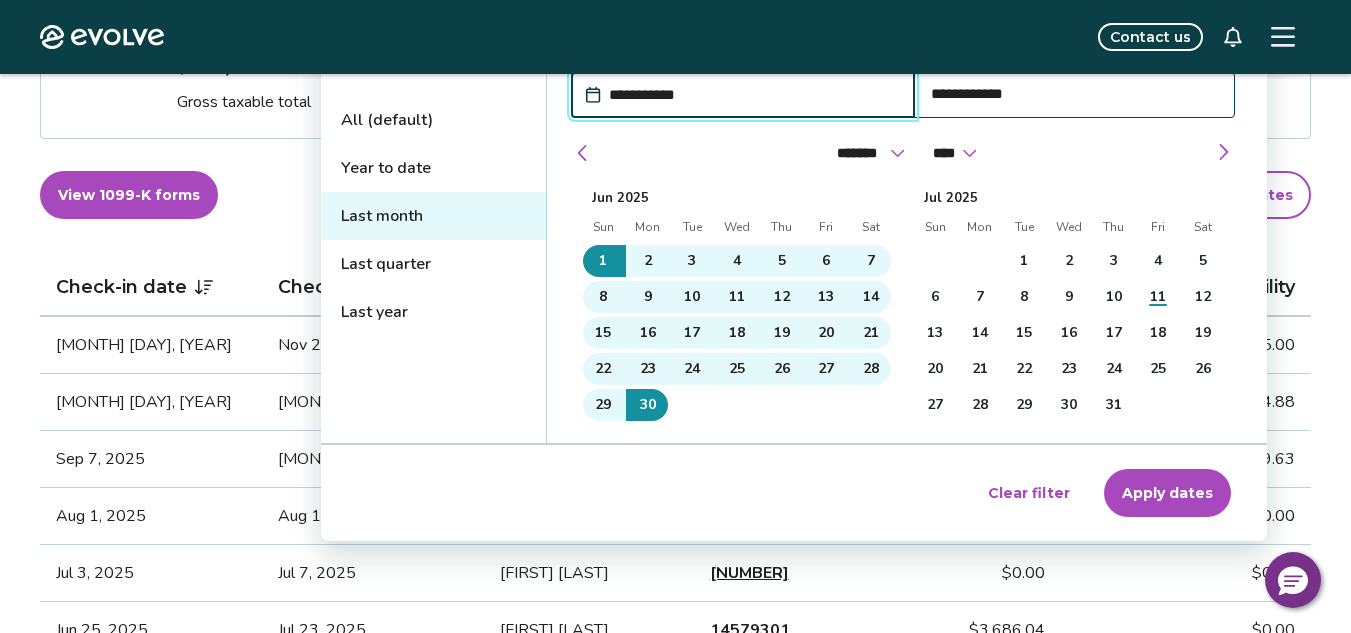 scroll, scrollTop: 328, scrollLeft: 0, axis: vertical 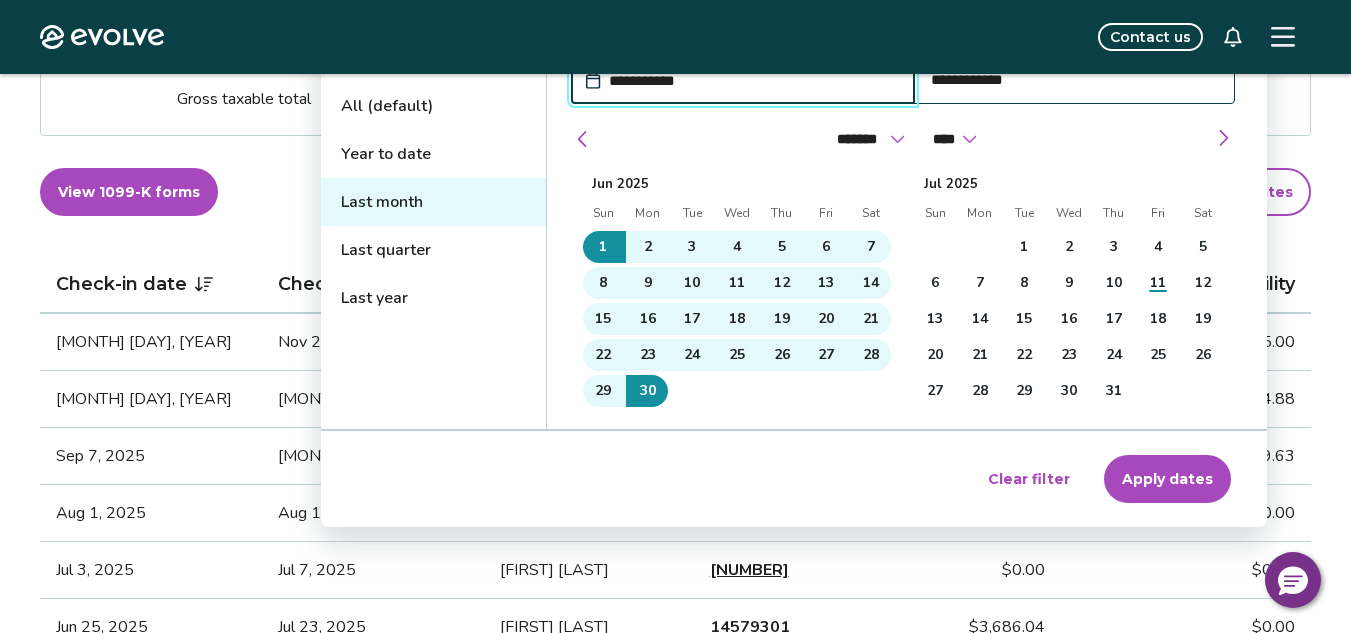 click on "Apply dates" at bounding box center [1167, 479] 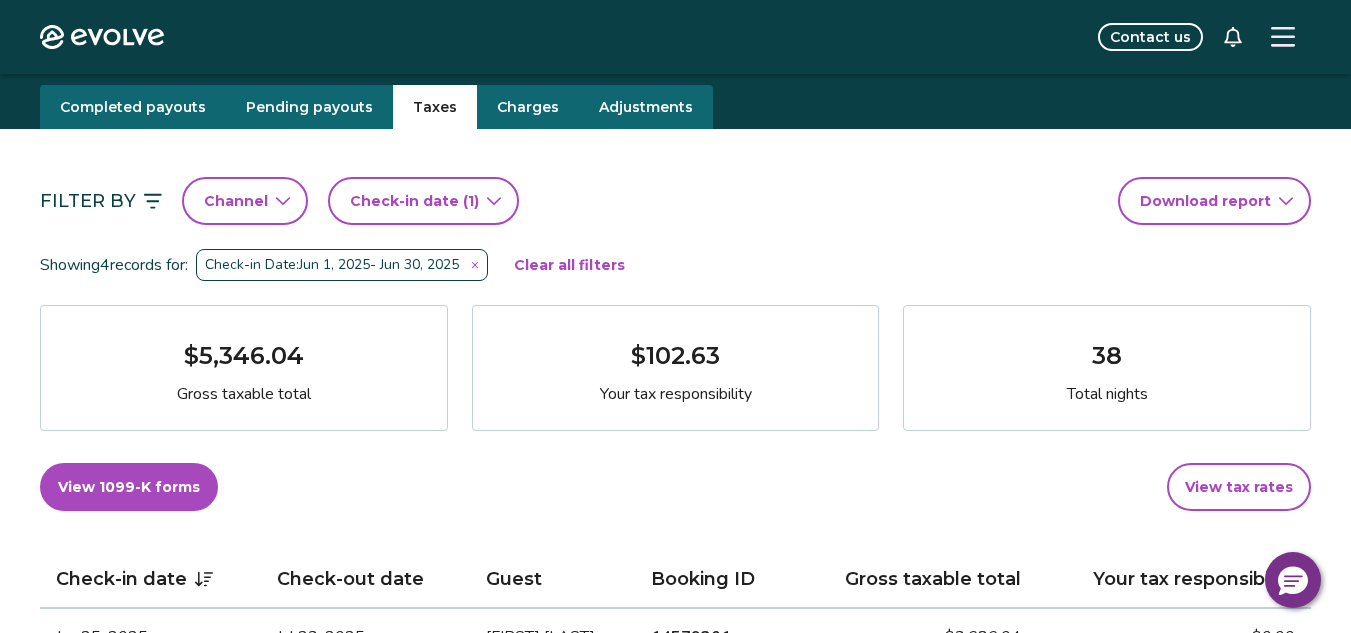 scroll, scrollTop: 0, scrollLeft: 0, axis: both 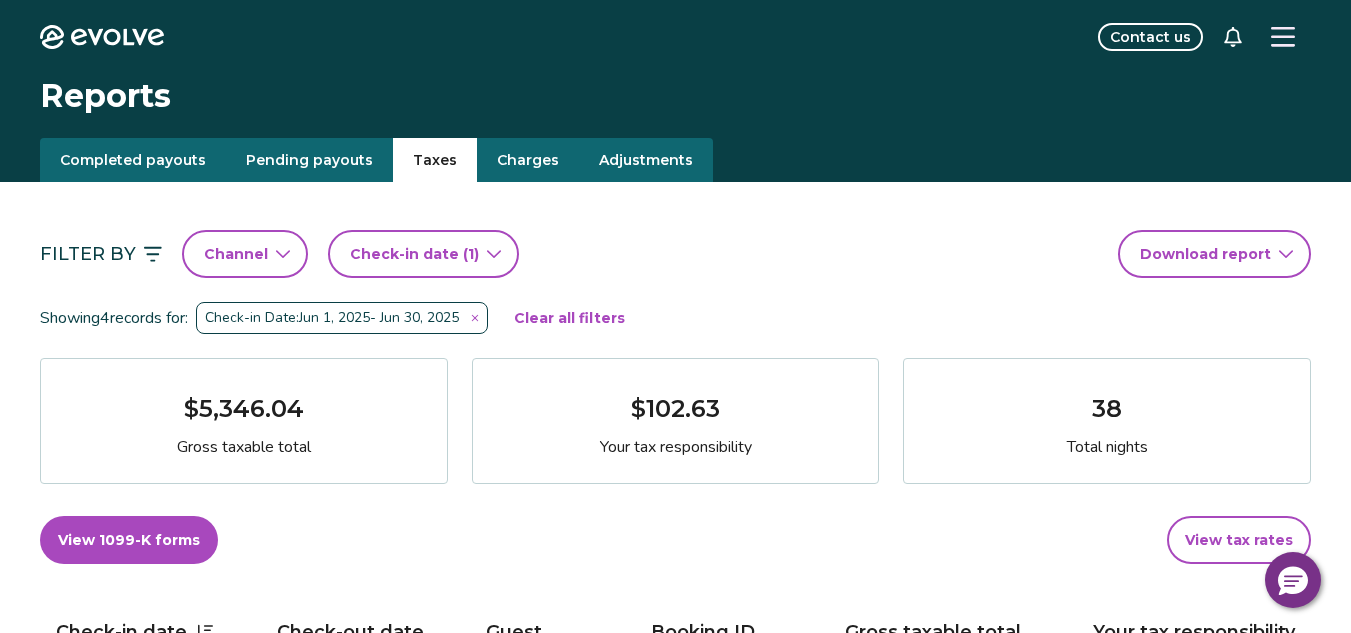 click on "Channel" at bounding box center [236, 254] 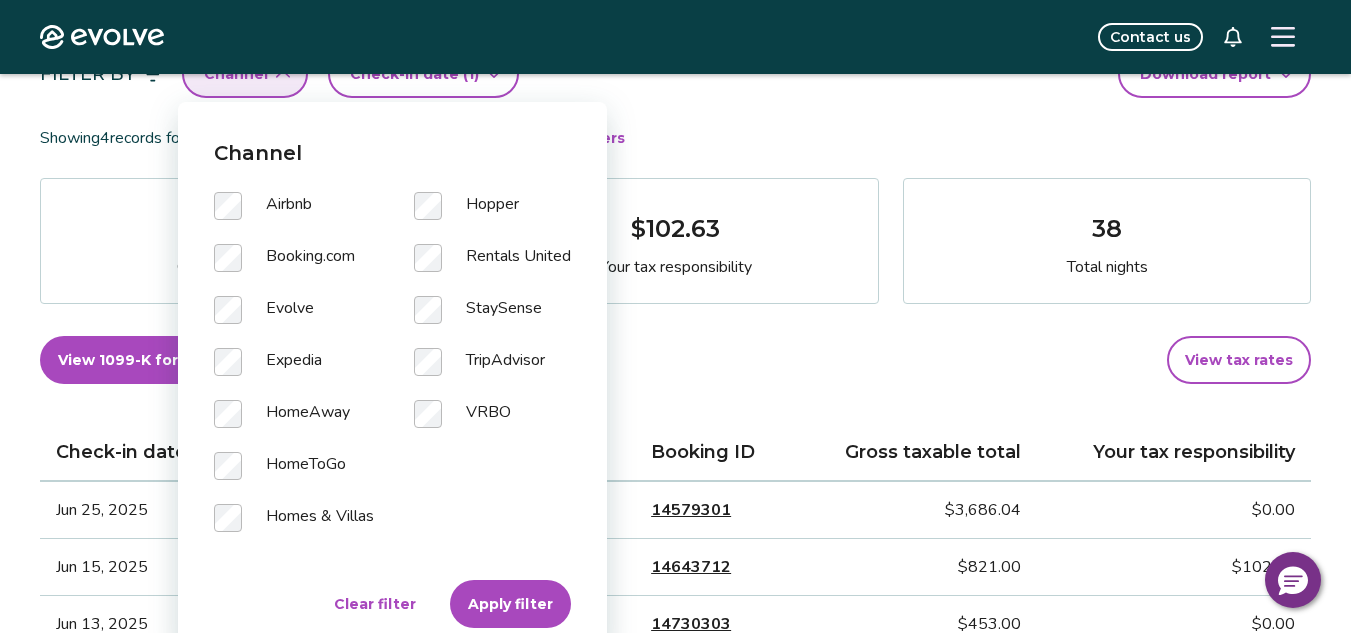scroll, scrollTop: 184, scrollLeft: 0, axis: vertical 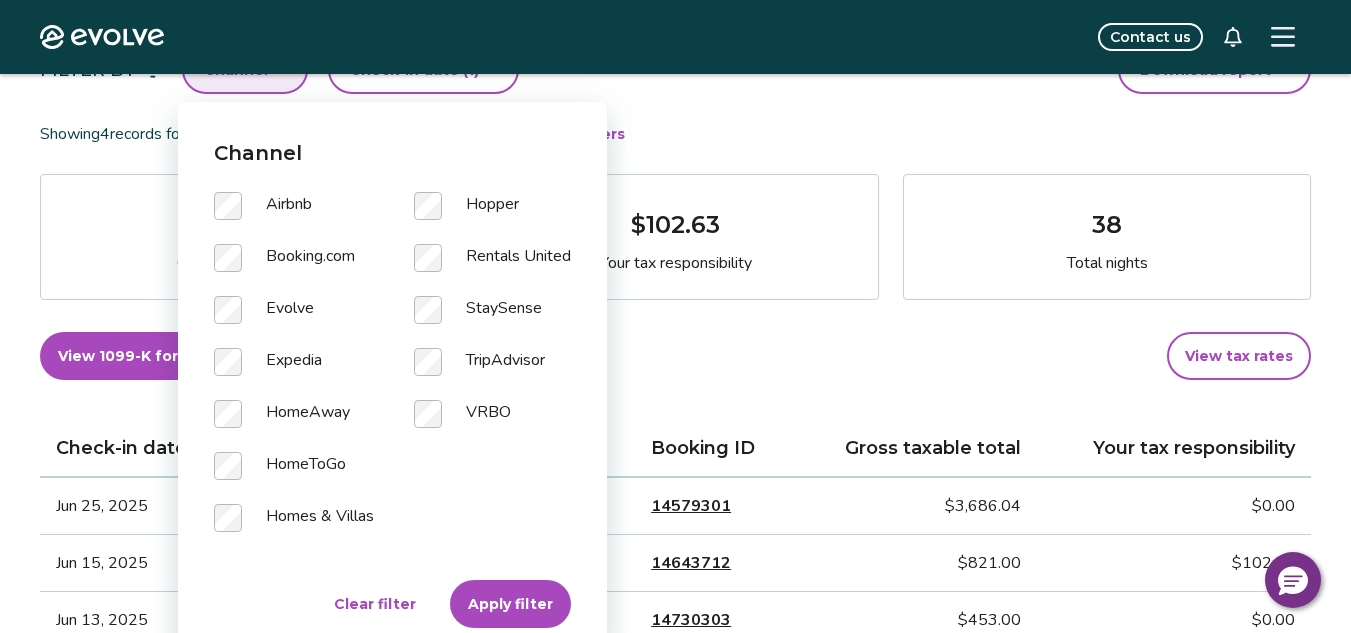 click on "Apply filter" at bounding box center (510, 604) 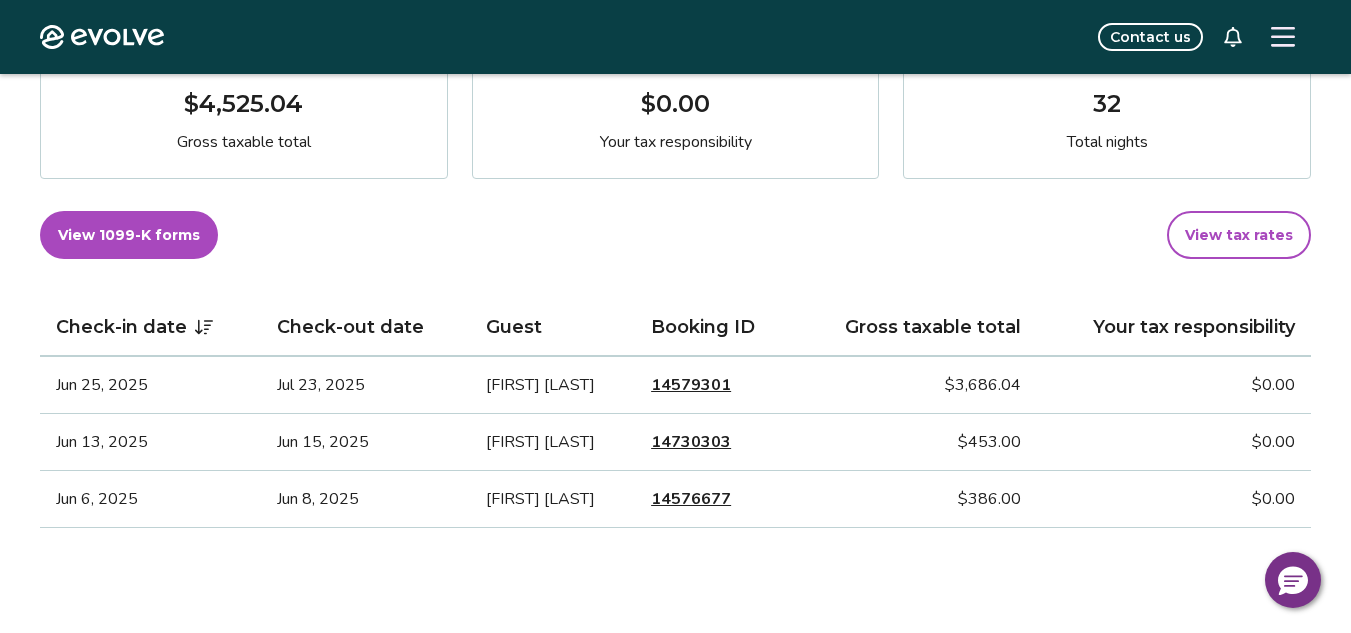 scroll, scrollTop: 304, scrollLeft: 0, axis: vertical 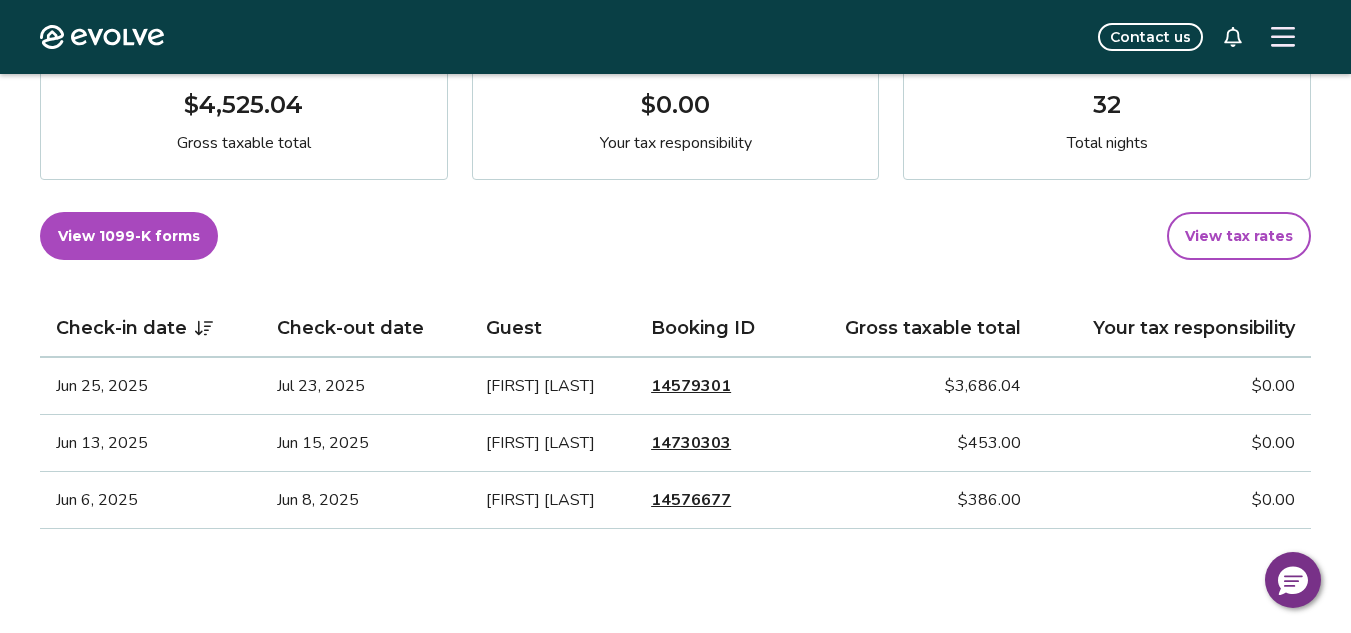 click on "14579301" at bounding box center (691, 386) 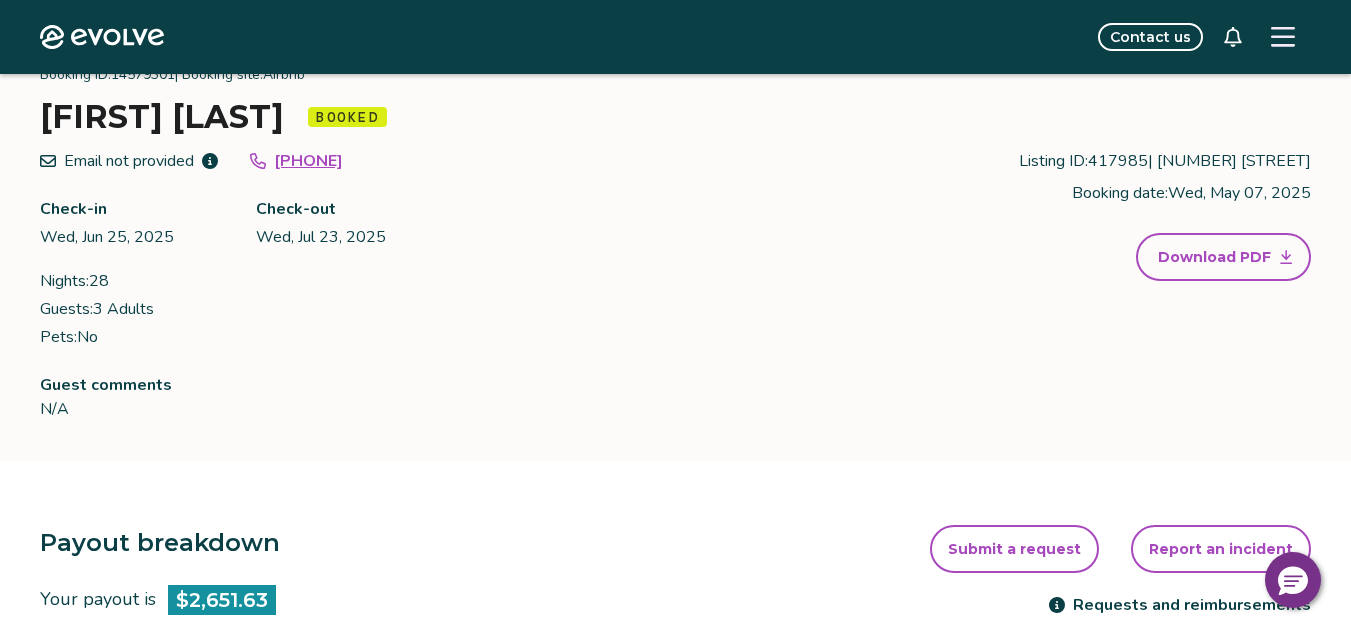 scroll, scrollTop: 0, scrollLeft: 0, axis: both 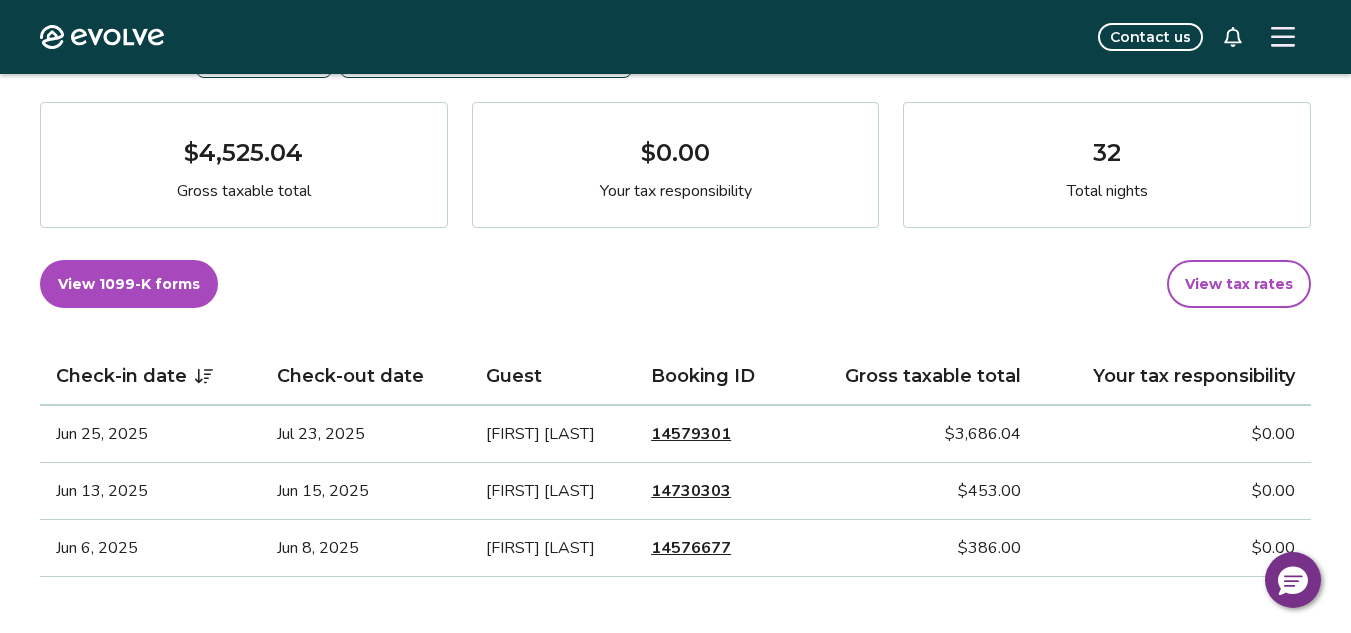 click on "14730303" at bounding box center [691, 491] 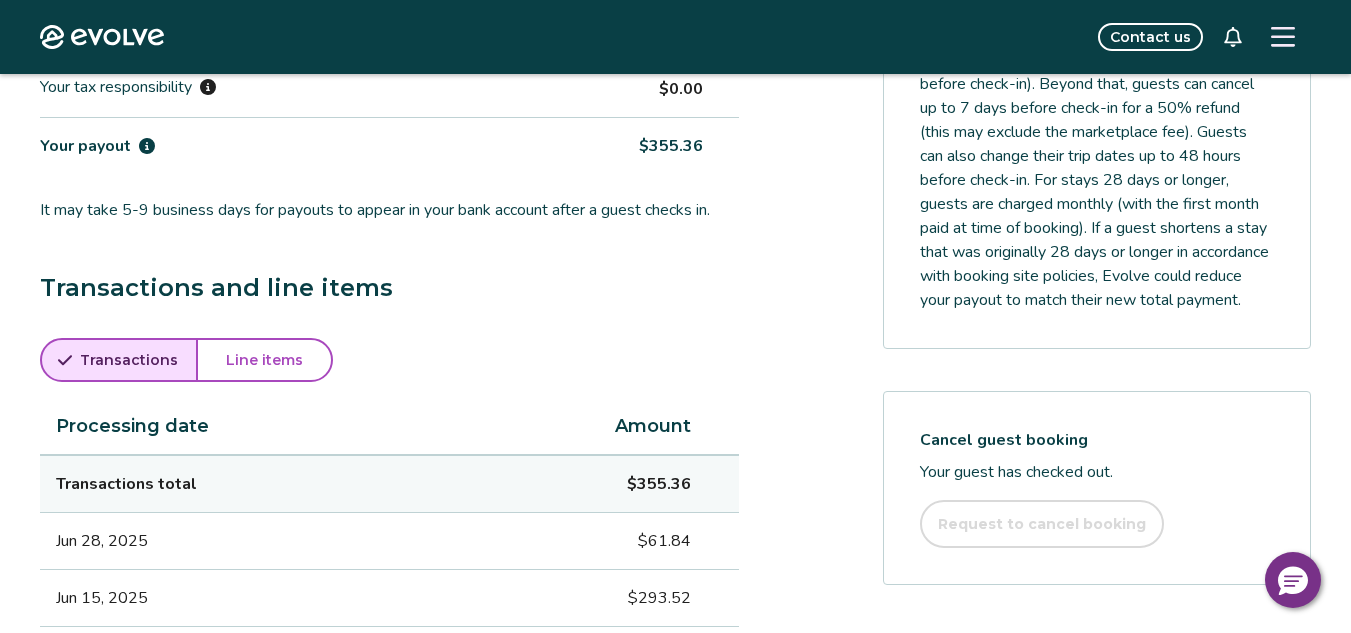 scroll, scrollTop: 800, scrollLeft: 0, axis: vertical 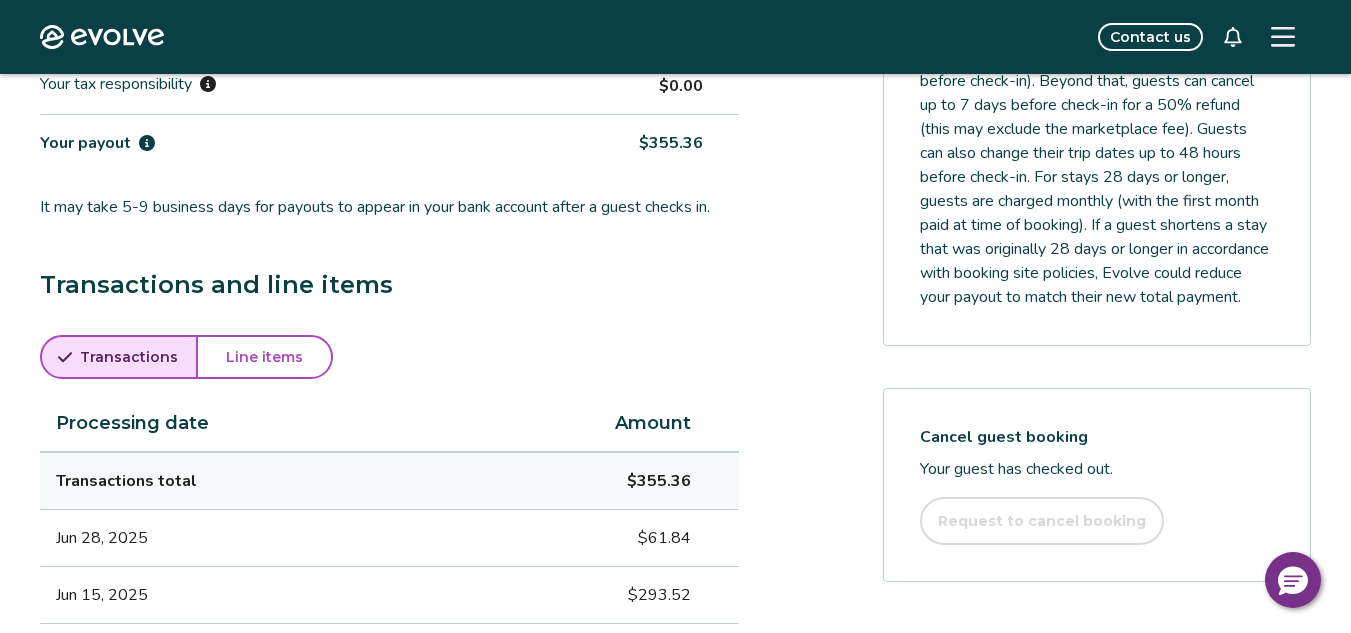 click on "Line items" at bounding box center [264, 357] 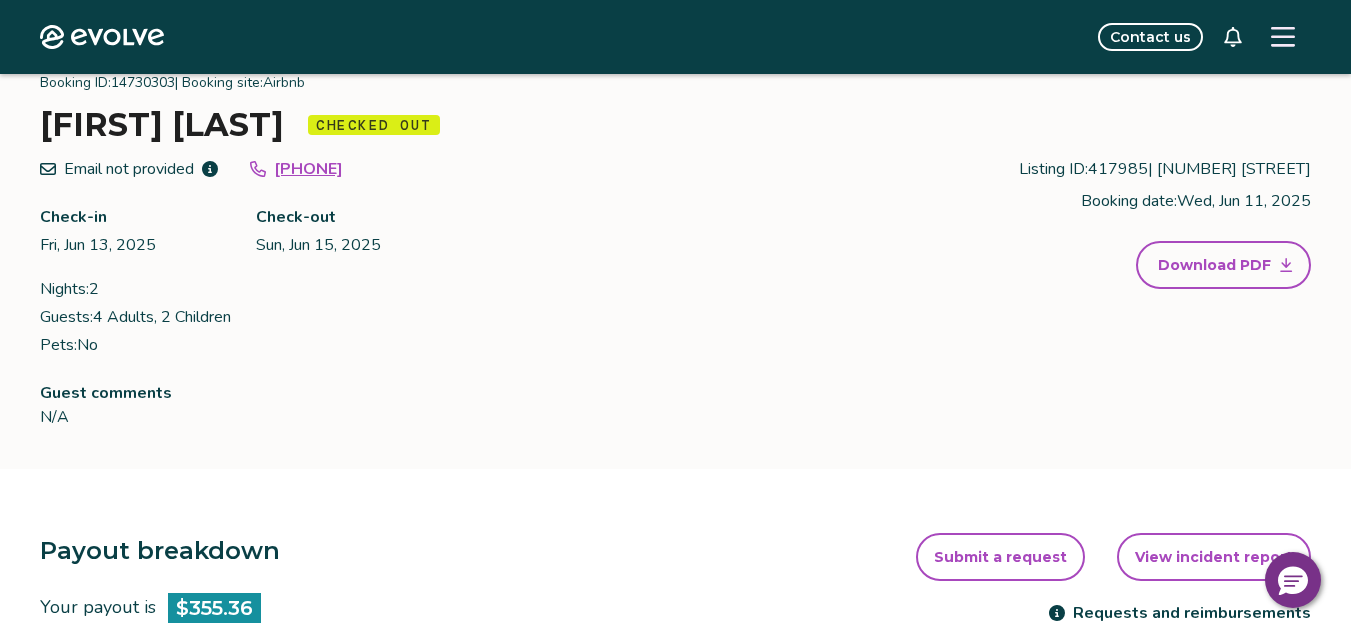 scroll, scrollTop: 72, scrollLeft: 0, axis: vertical 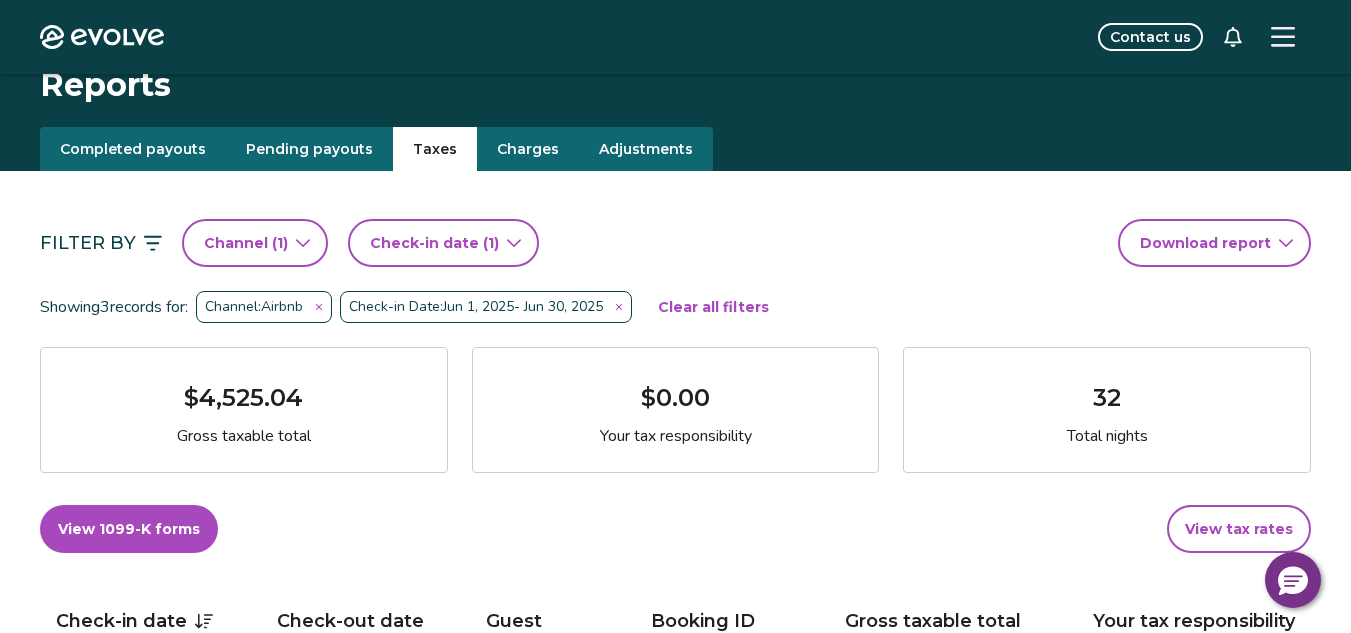click on "Channel ( 1 )" at bounding box center (246, 243) 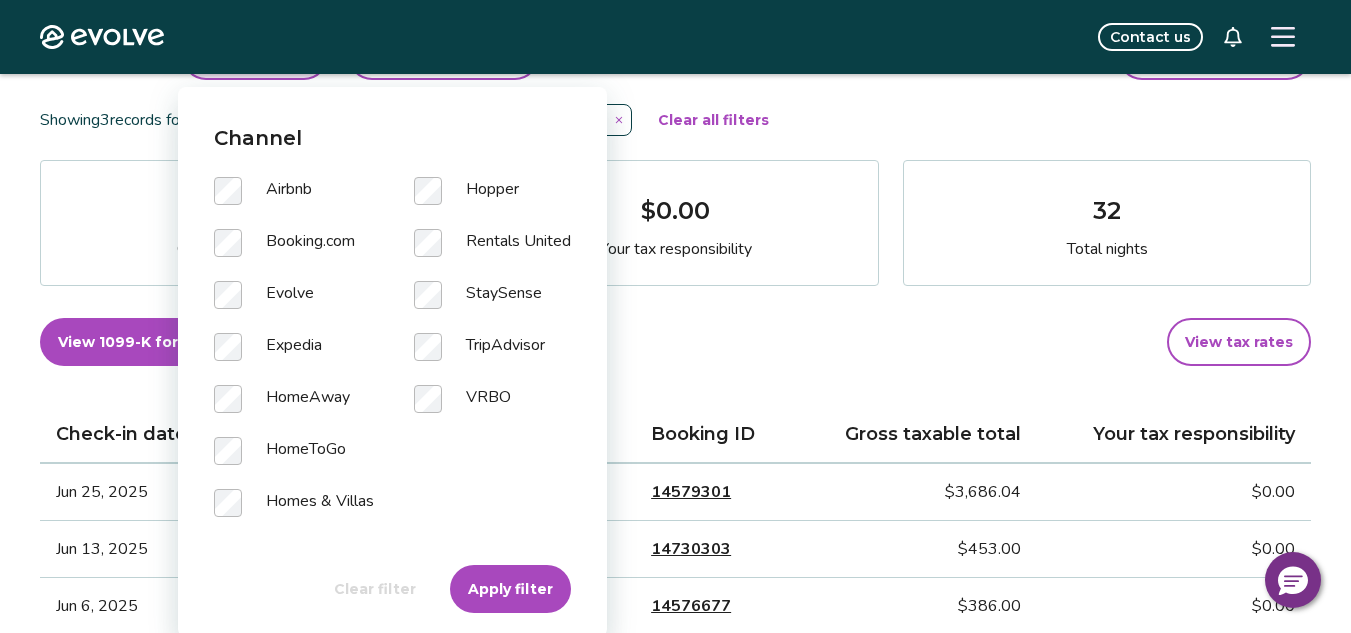 scroll, scrollTop: 200, scrollLeft: 0, axis: vertical 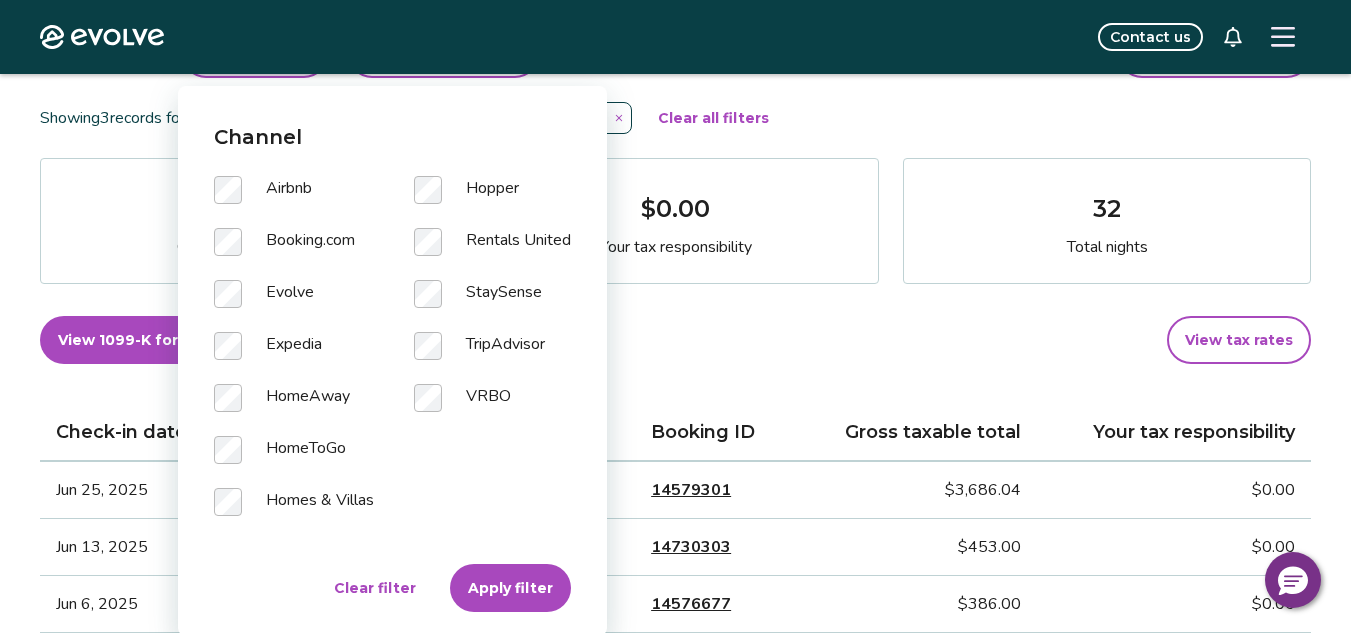 click on "HomeAway" at bounding box center (294, 410) 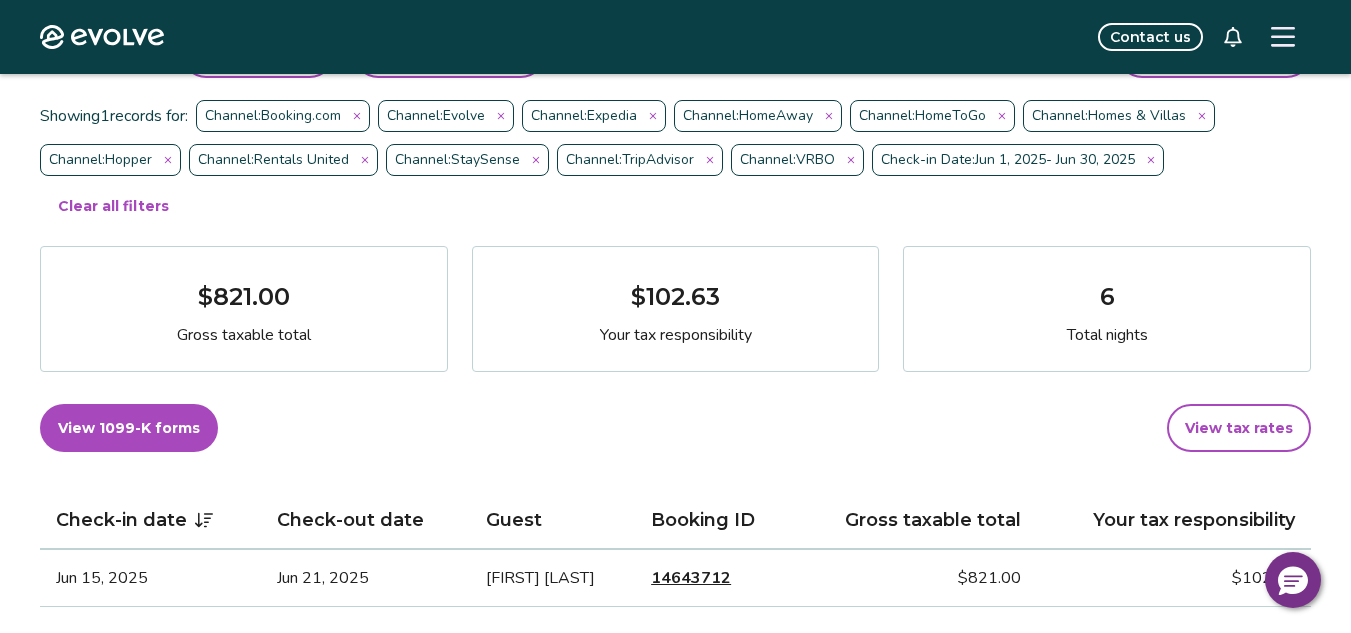 click on "14643712" at bounding box center [691, 578] 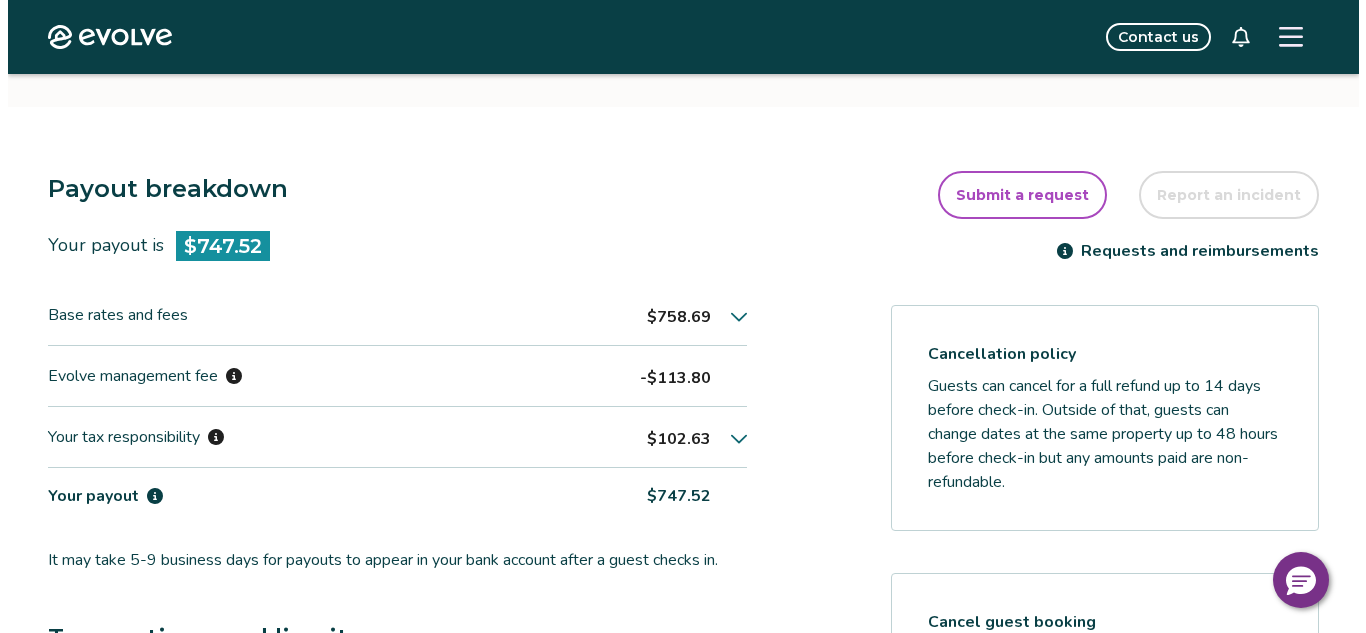 scroll, scrollTop: 504, scrollLeft: 0, axis: vertical 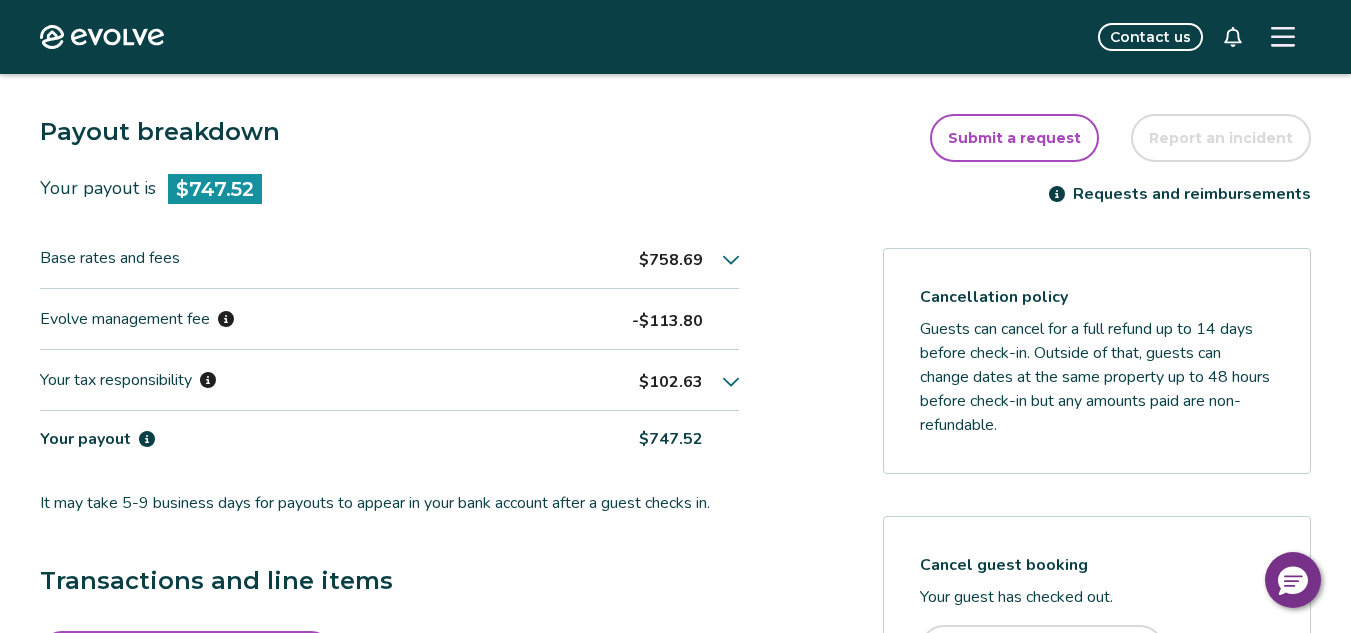 click 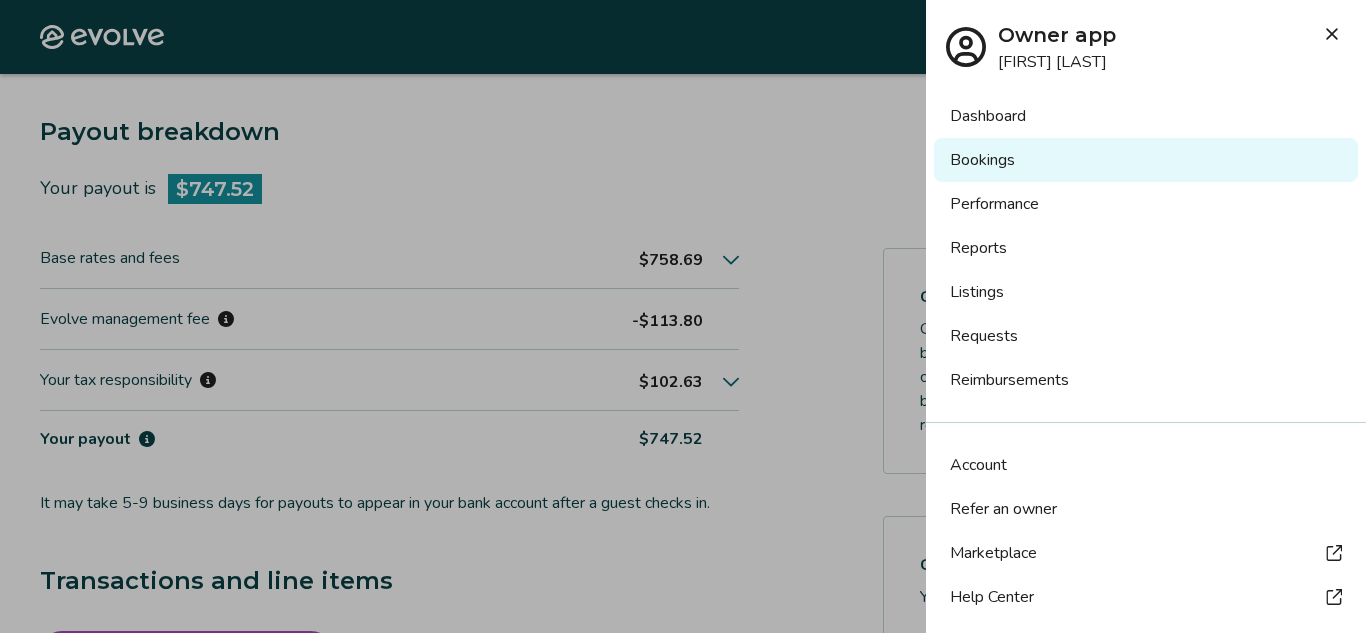 type 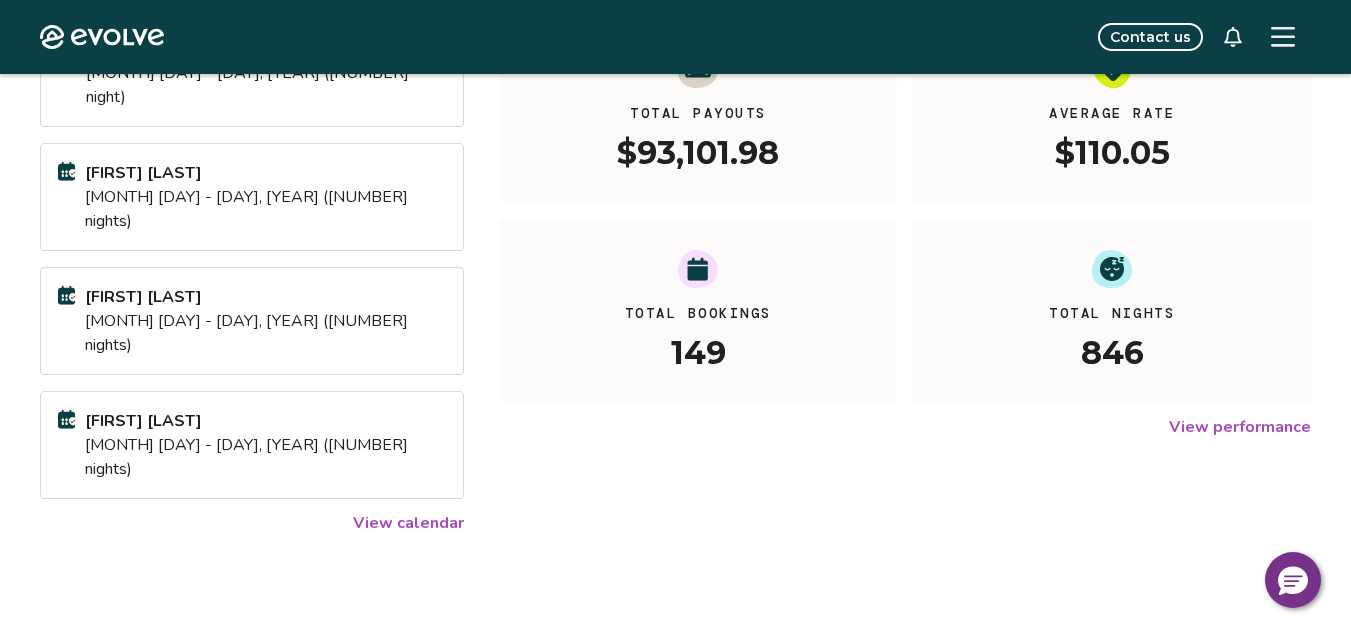 scroll, scrollTop: 304, scrollLeft: 0, axis: vertical 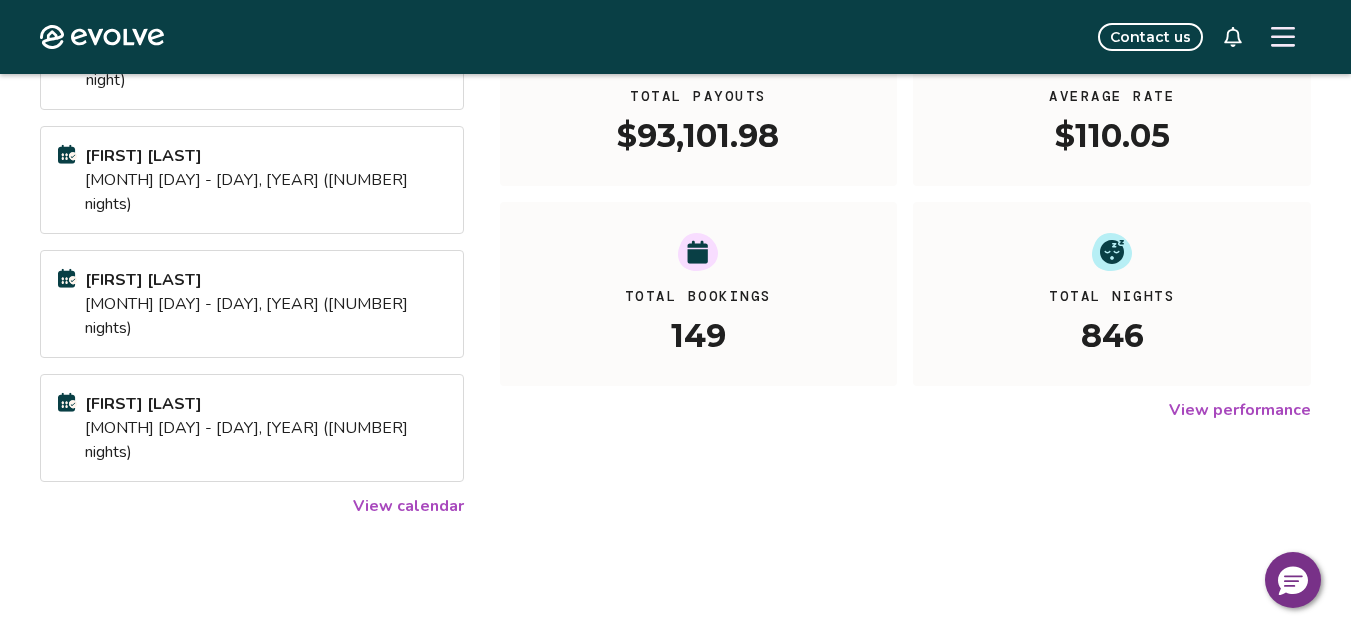 click on "View calendar" at bounding box center (408, 506) 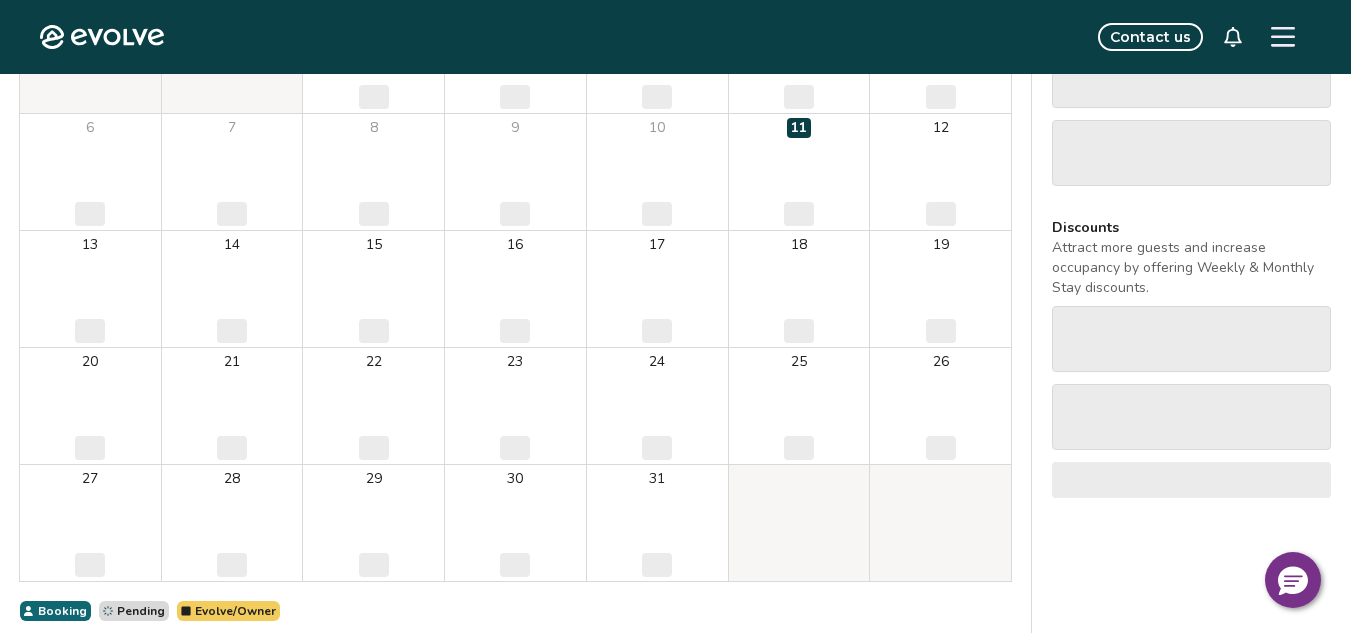 scroll, scrollTop: 0, scrollLeft: 0, axis: both 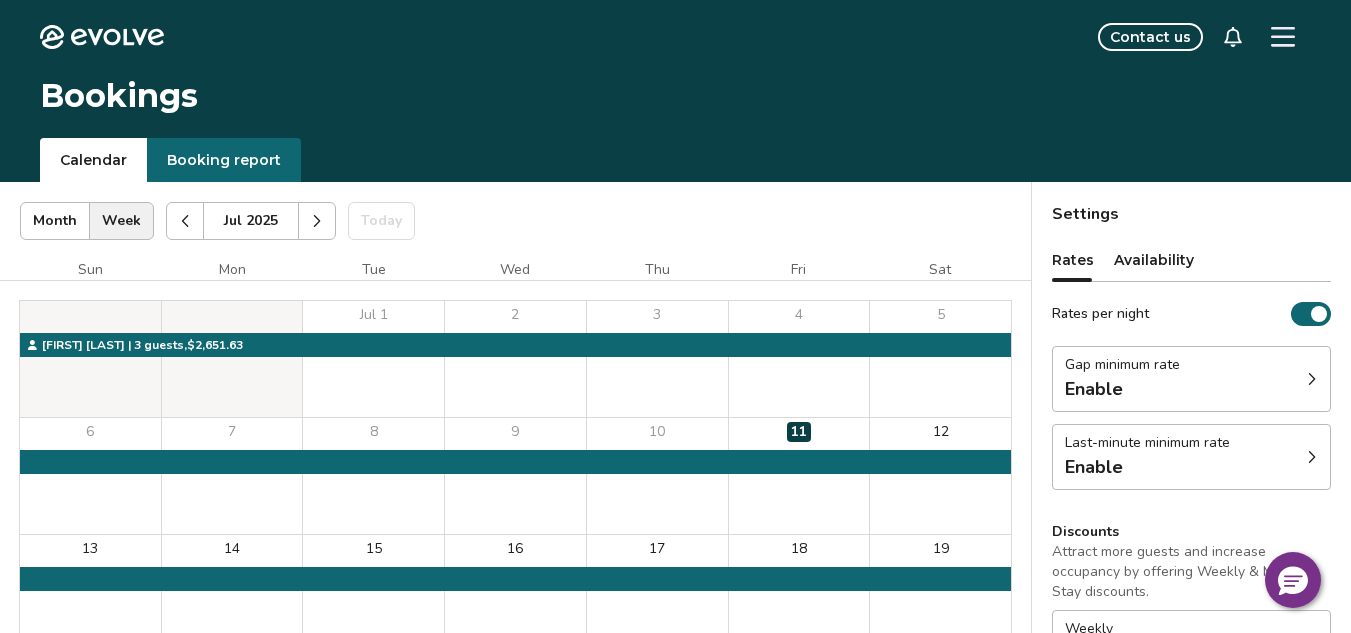 click at bounding box center (185, 221) 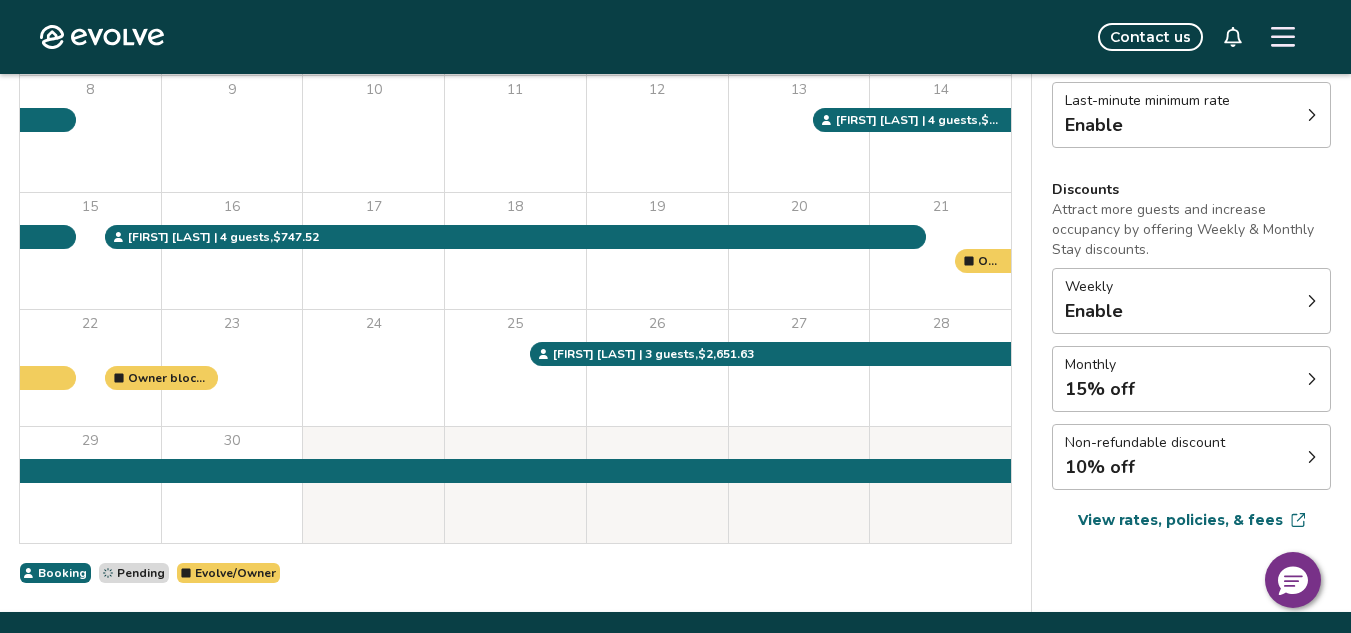 scroll, scrollTop: 401, scrollLeft: 0, axis: vertical 